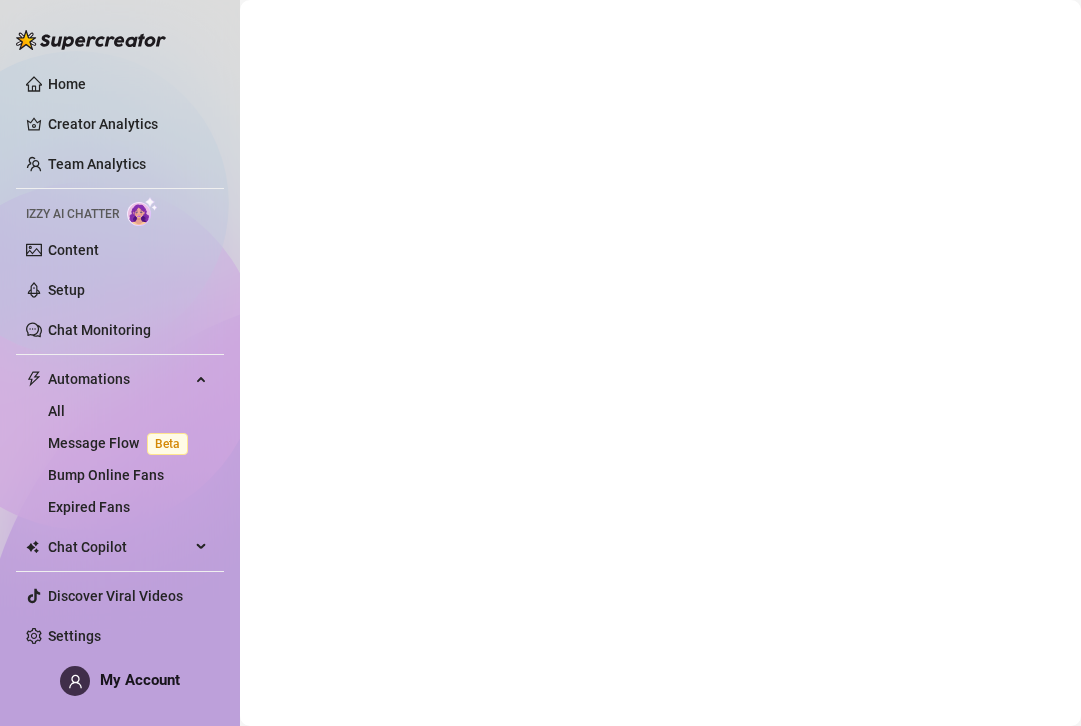 scroll, scrollTop: 0, scrollLeft: 0, axis: both 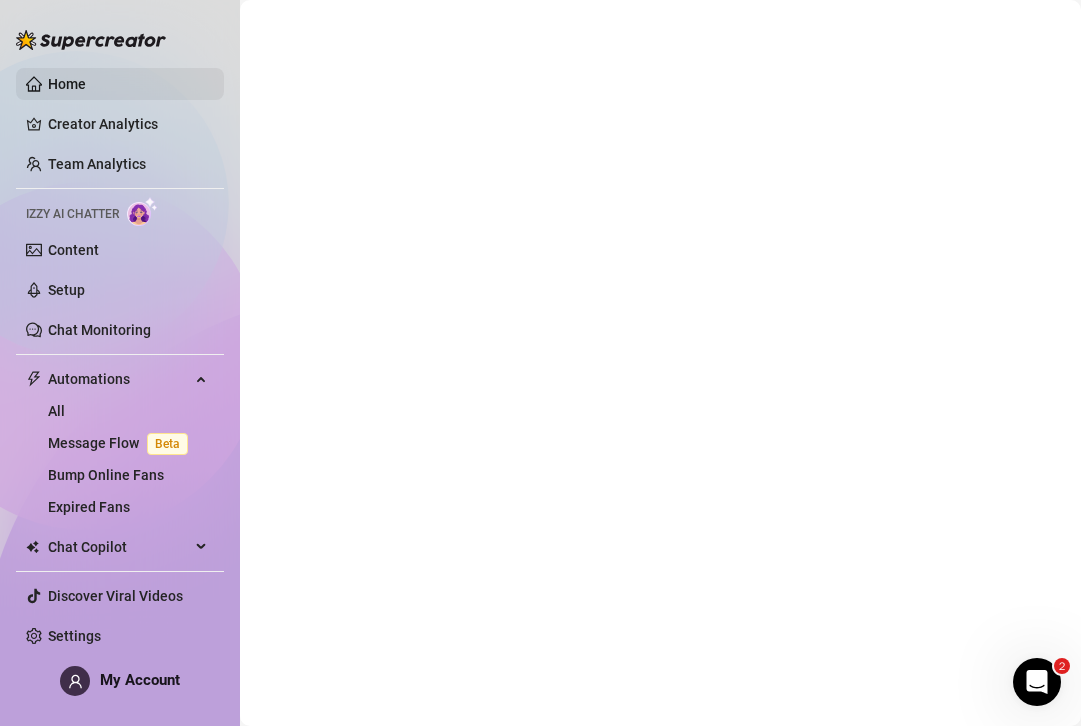 click on "Home" at bounding box center [67, 84] 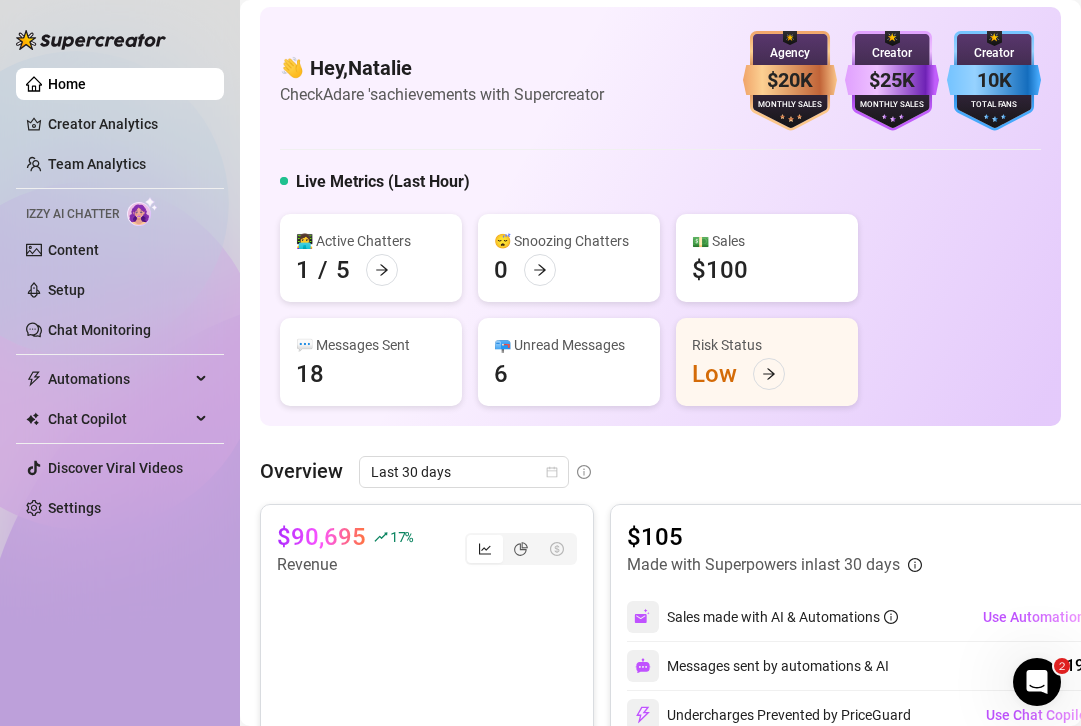 scroll, scrollTop: 0, scrollLeft: 0, axis: both 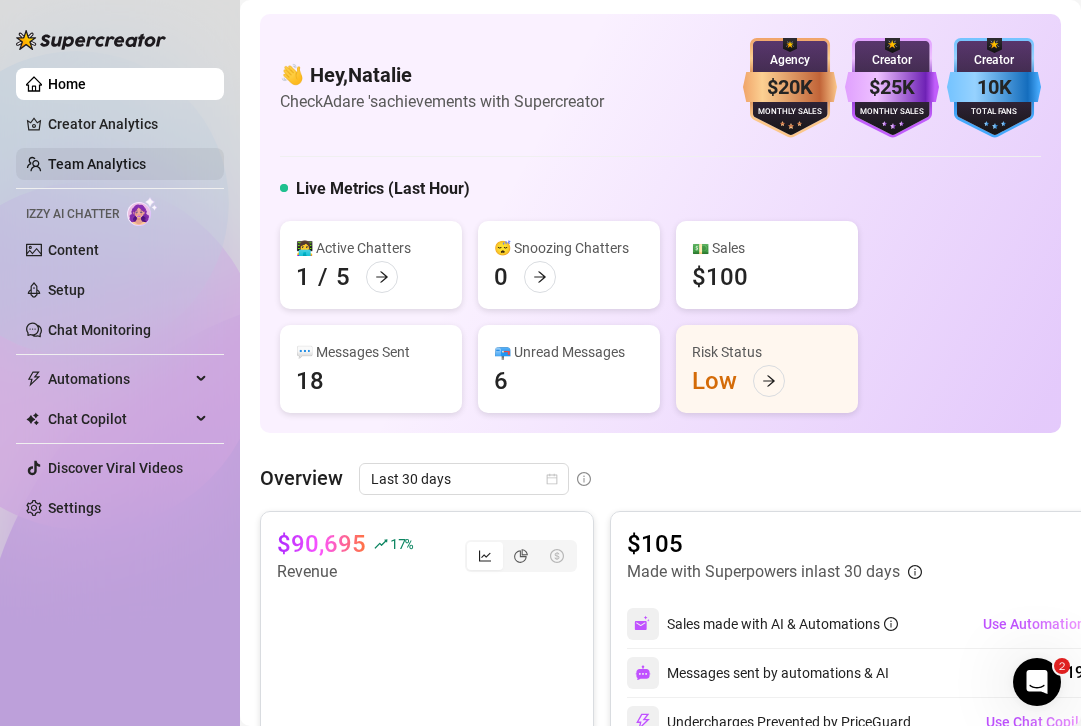 click on "Team Analytics" at bounding box center [97, 164] 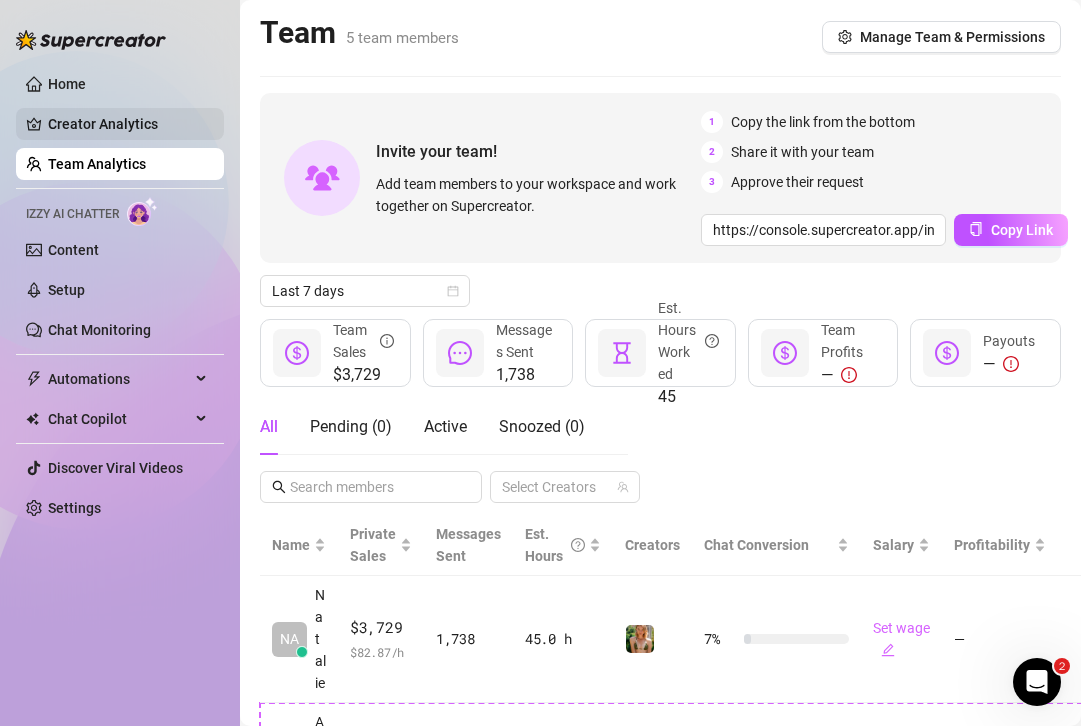 click on "Creator Analytics" at bounding box center [128, 124] 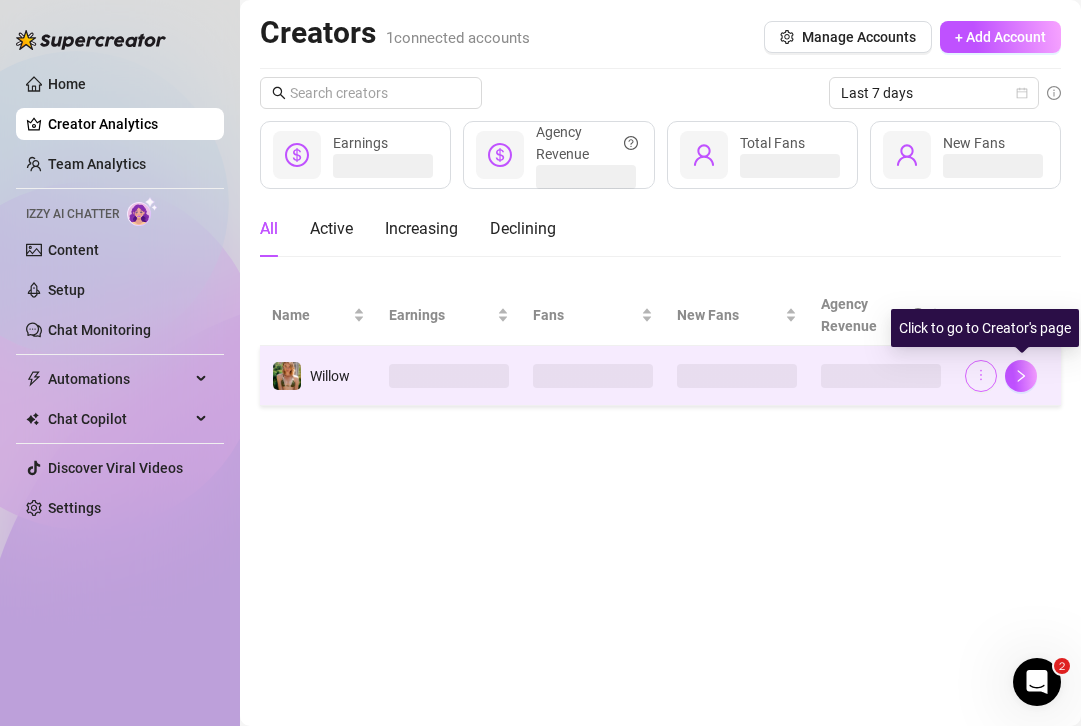 click 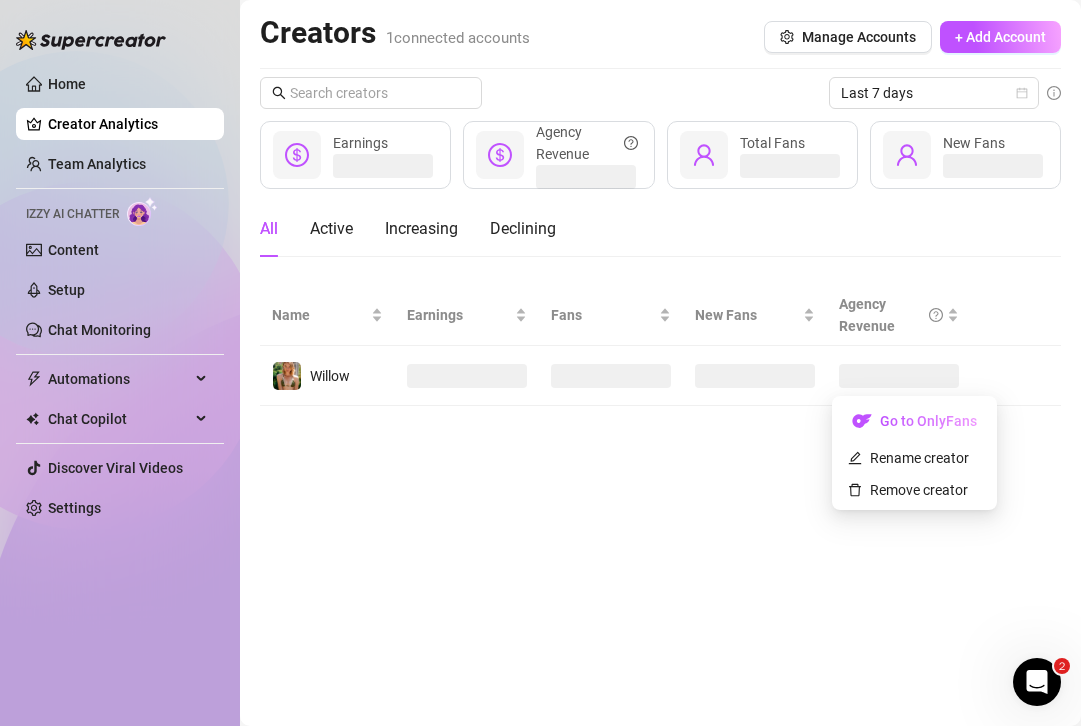 click on "Creators  1  connected accounts Manage Accounts + Add Account Last 7 days Earnings Agency Revenue Total Fans New Fans All Active Increasing Declining Name Earnings Fans New Fans Agency Revenue Willow" at bounding box center (660, 363) 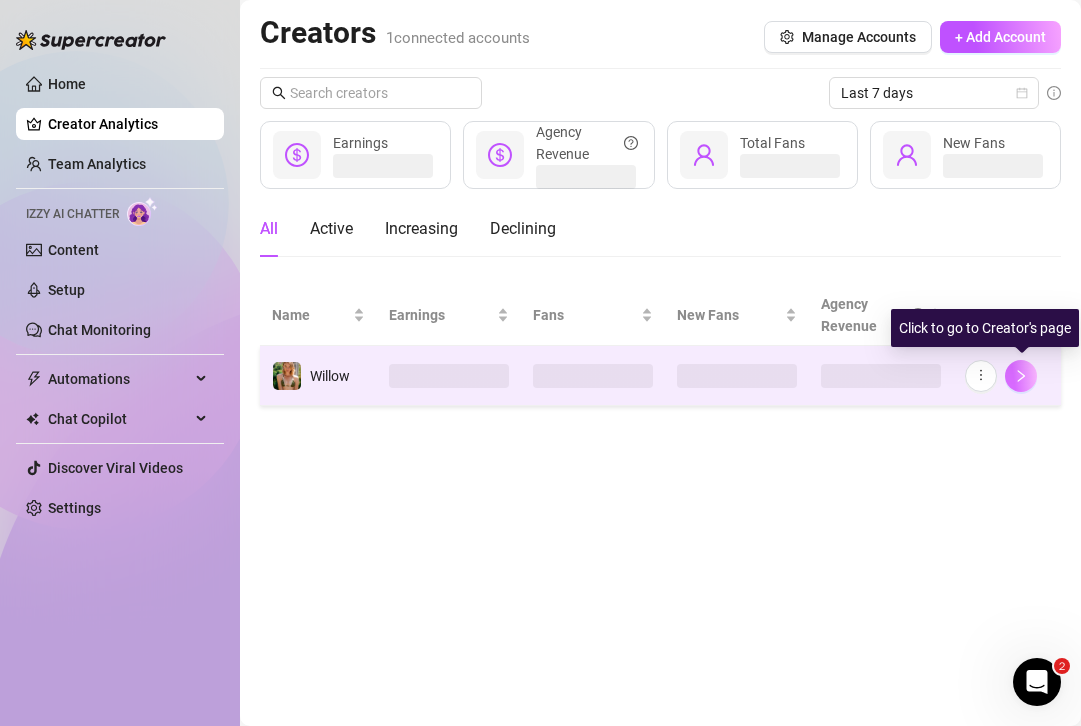 click 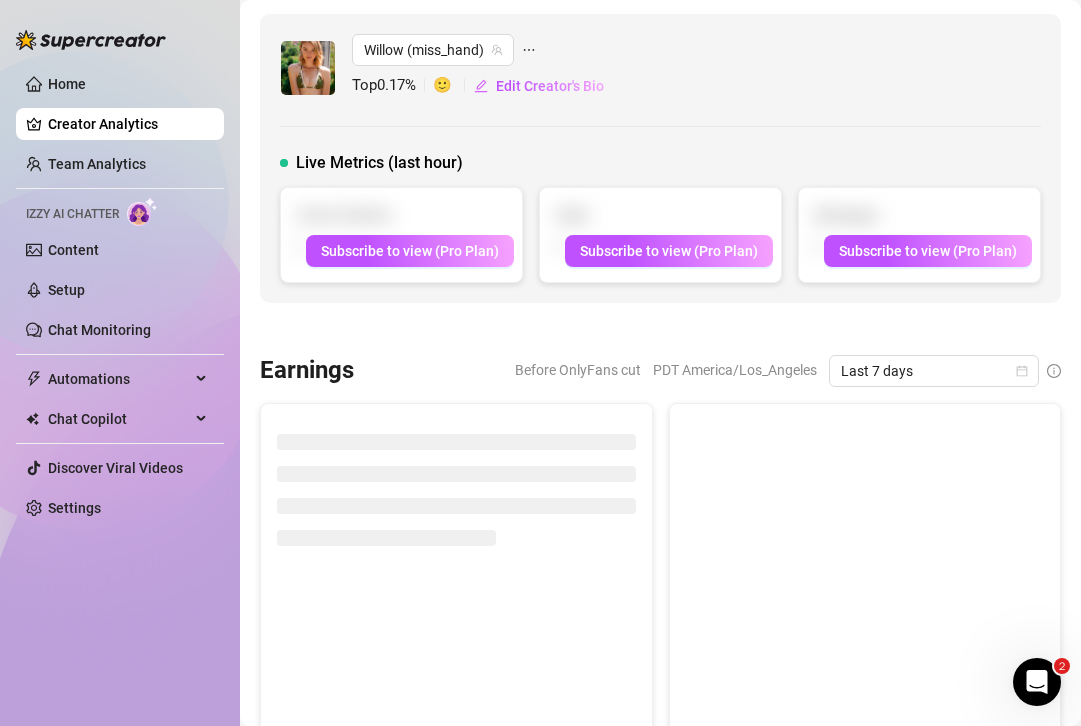 click 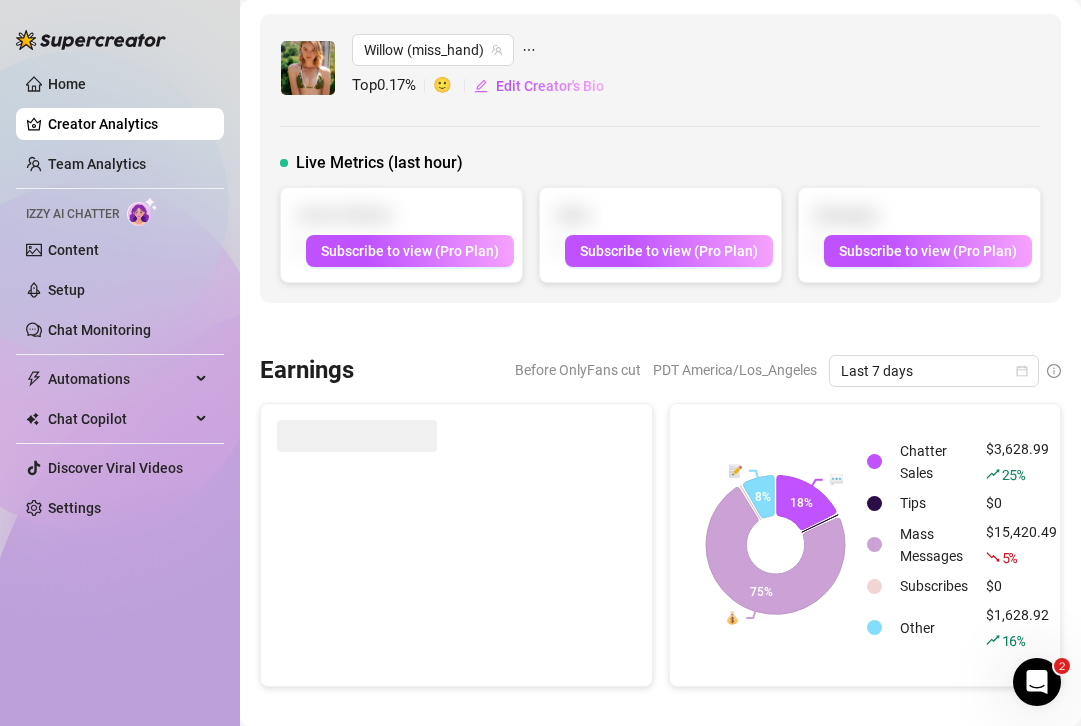click on "Willow (miss_hand) Top 0.17 % 🙂 Edit Creator's Bio Live Metrics (last hour) Active Chatters - Subscribe to view (Pro Plan) Sales - Subscribe to view (Pro Plan) Messages - Subscribe to view (Pro Plan)" at bounding box center [660, 158] 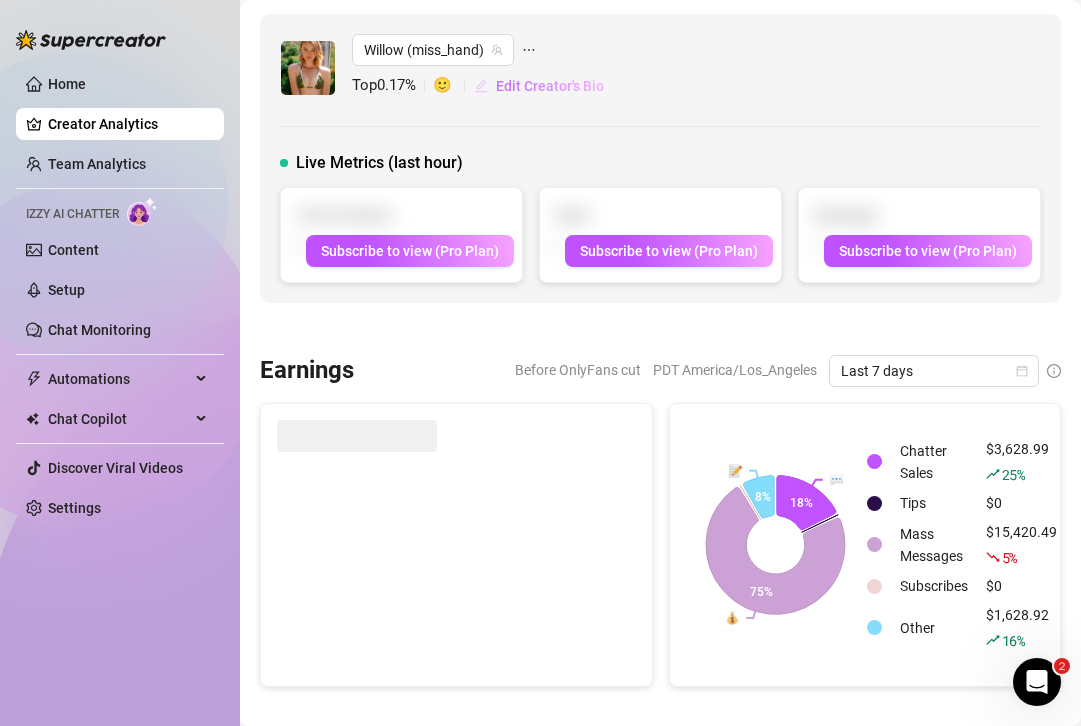 click on "Edit Creator's Bio" at bounding box center [550, 86] 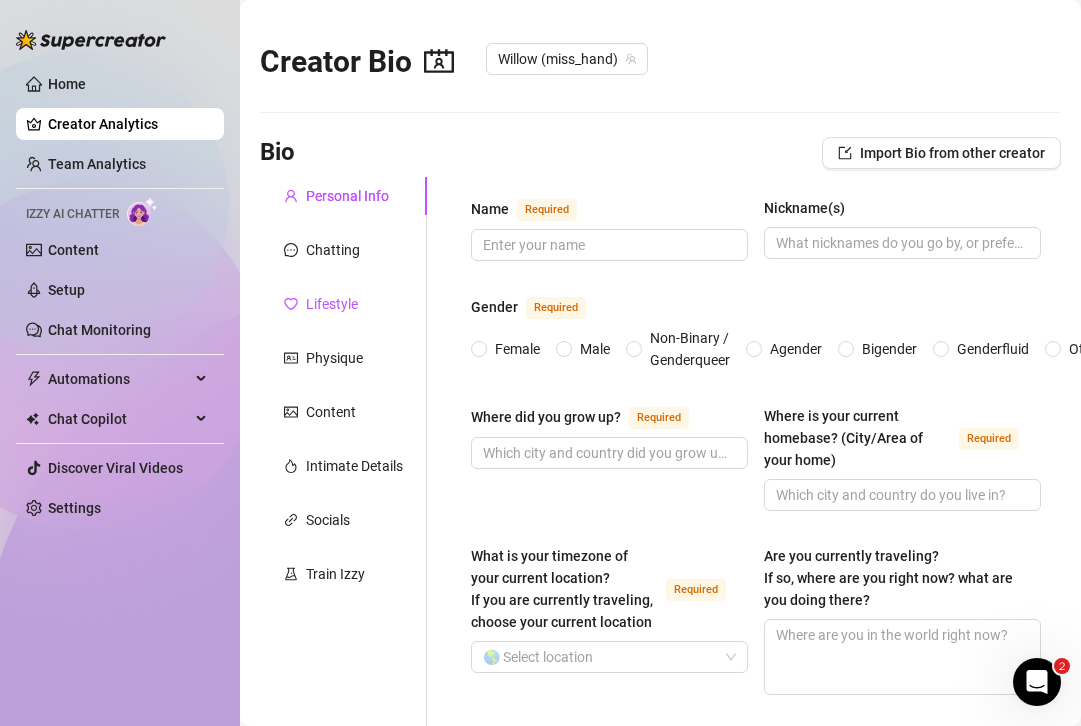click on "Lifestyle" at bounding box center [332, 304] 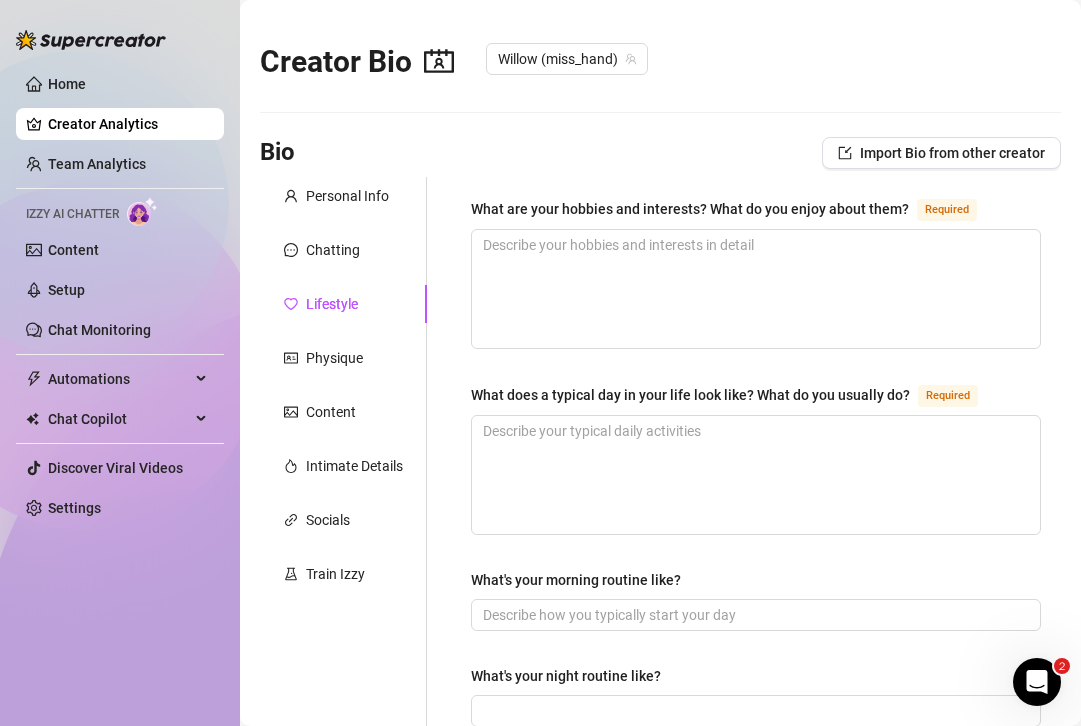 type 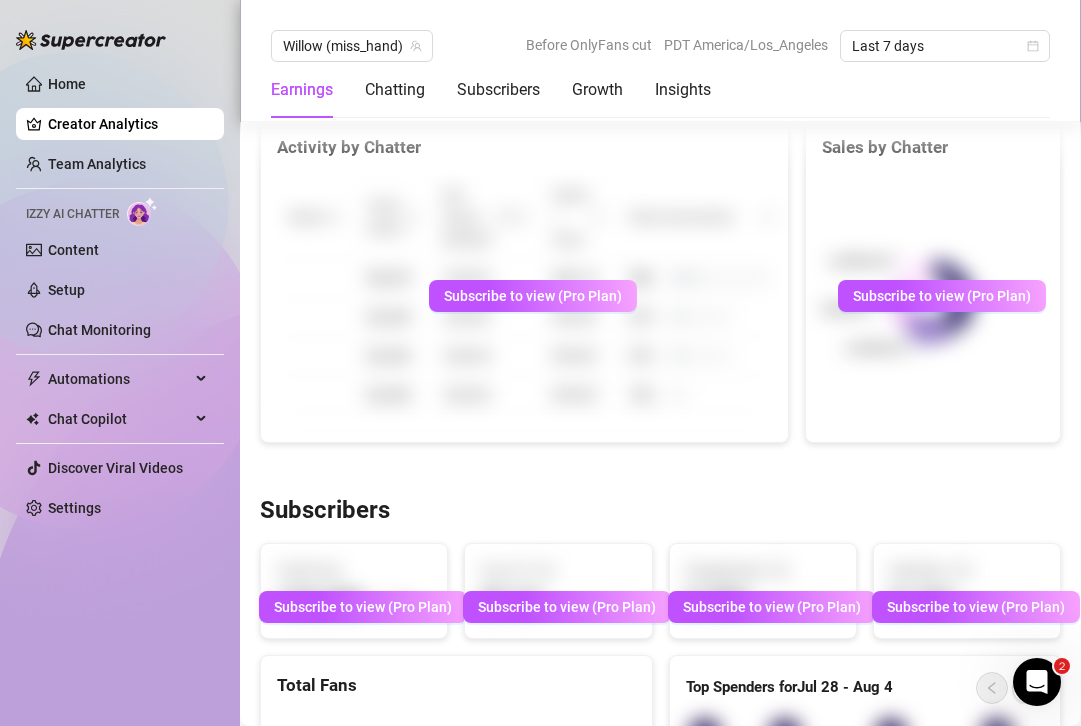 scroll, scrollTop: 902, scrollLeft: 0, axis: vertical 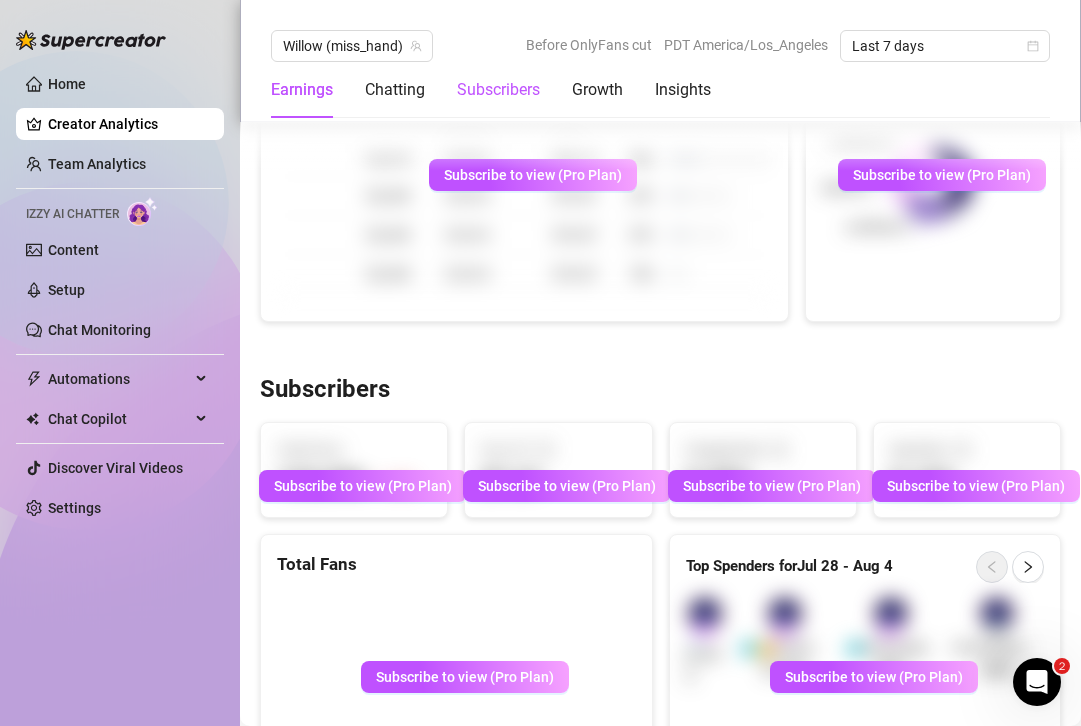 click on "Subscribers" at bounding box center (498, 90) 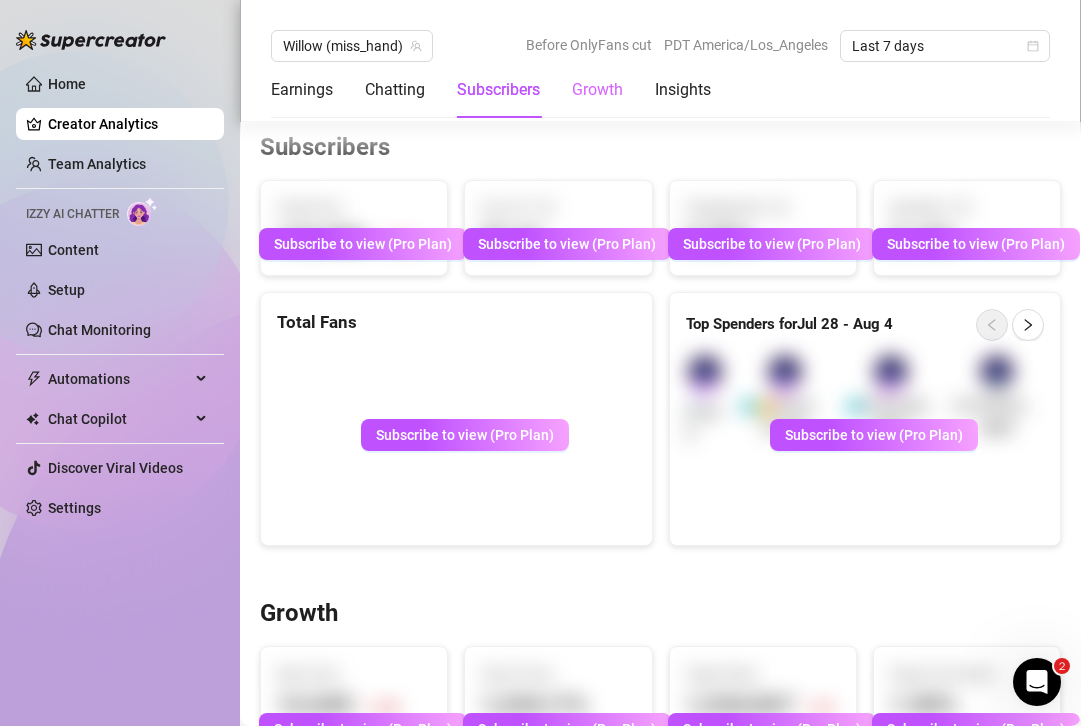 click on "Growth" at bounding box center (597, 90) 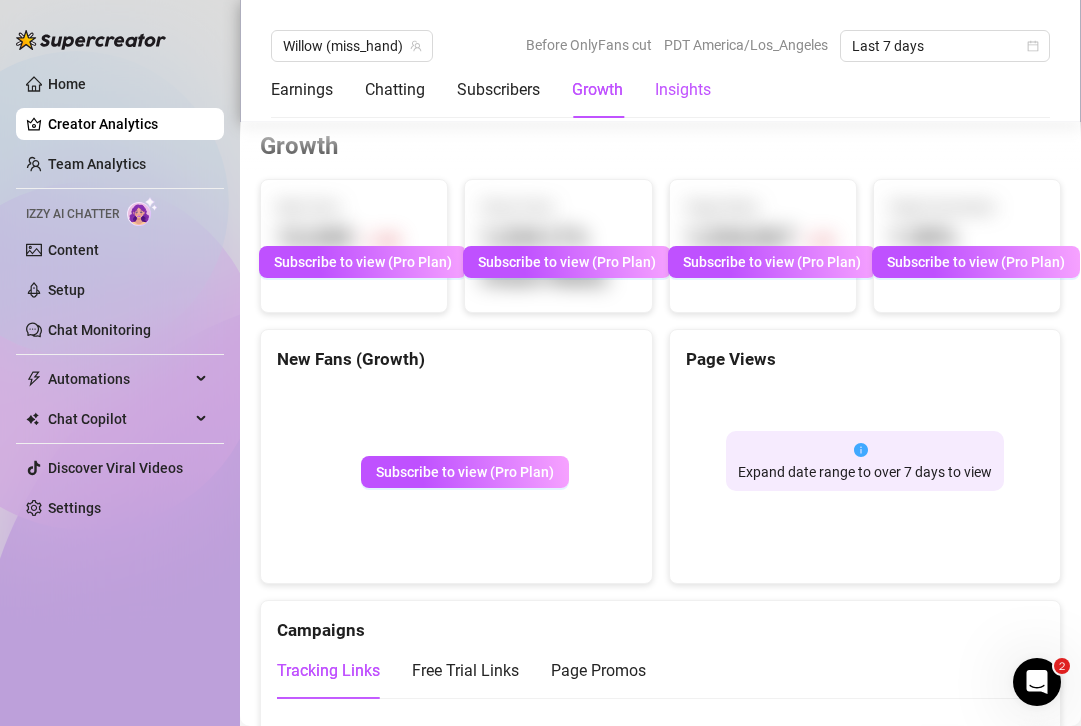 click on "Insights" at bounding box center (683, 90) 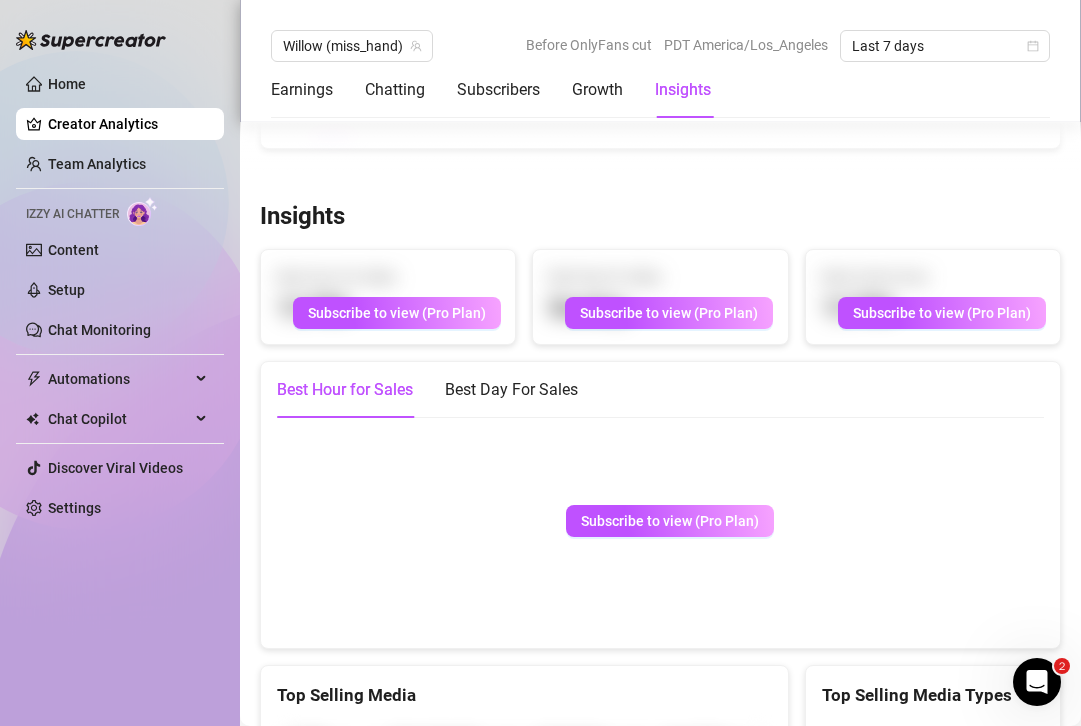 scroll, scrollTop: 2835, scrollLeft: 0, axis: vertical 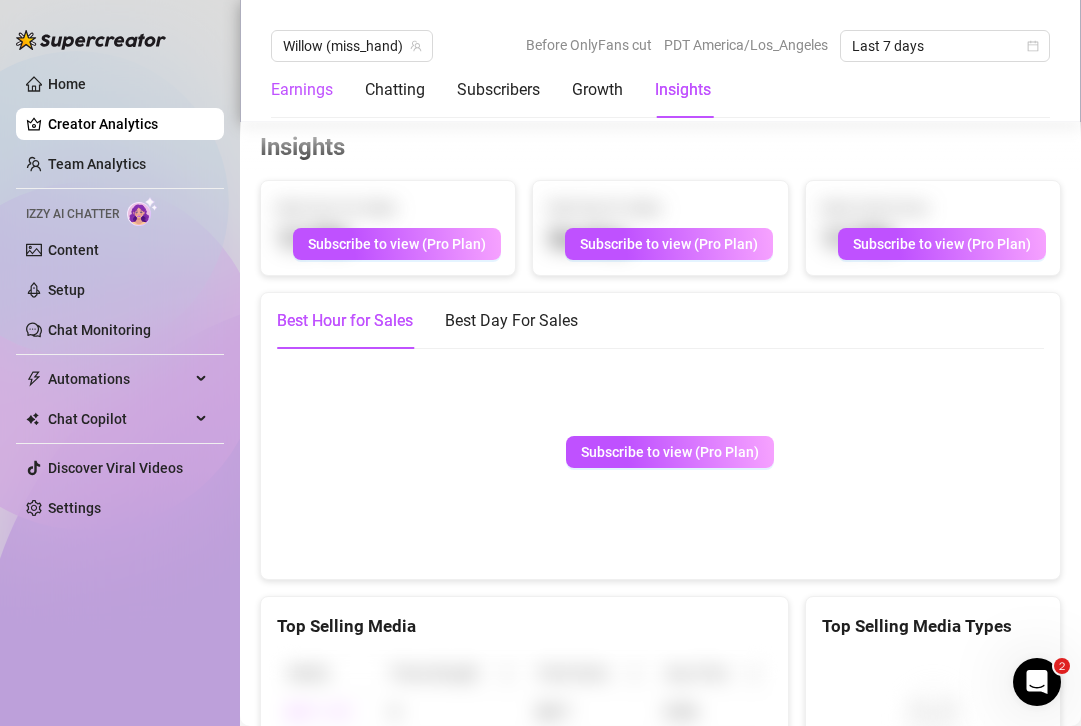 click on "Earnings" at bounding box center [302, 90] 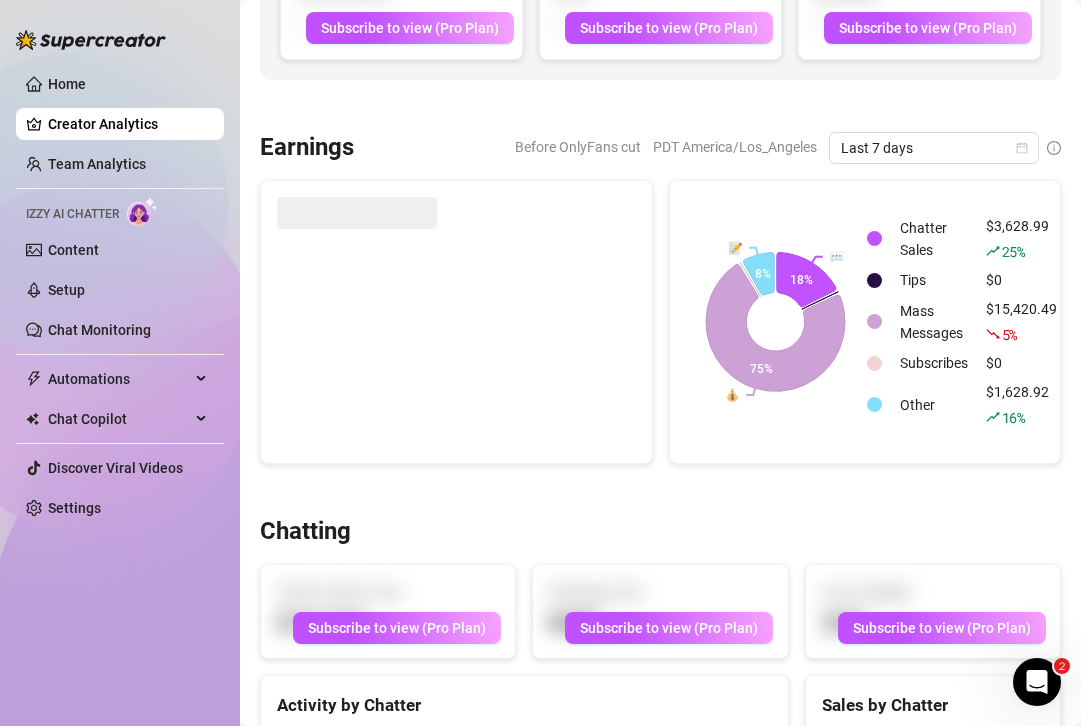 scroll, scrollTop: 0, scrollLeft: 0, axis: both 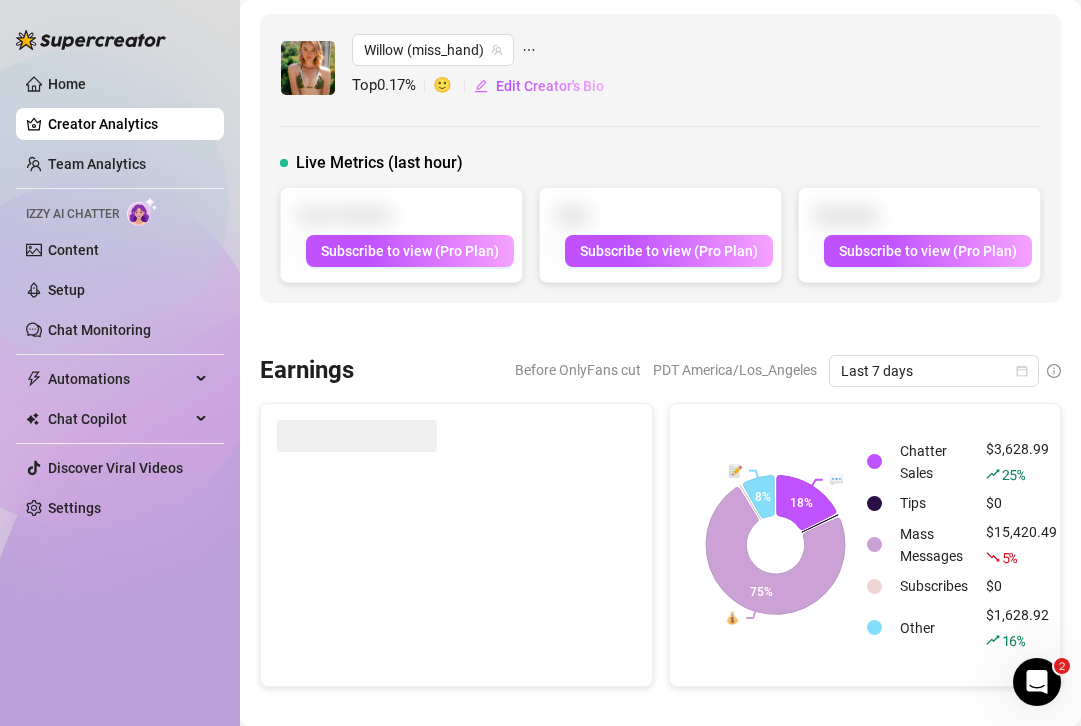 click on "Creator Analytics" at bounding box center [128, 124] 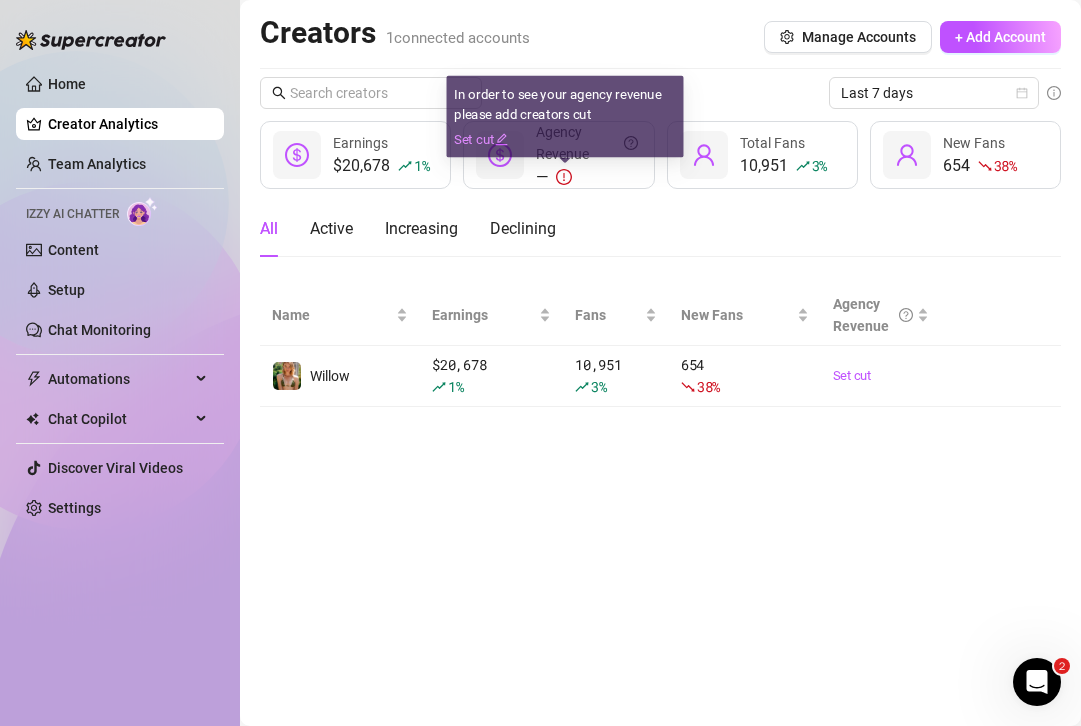 click 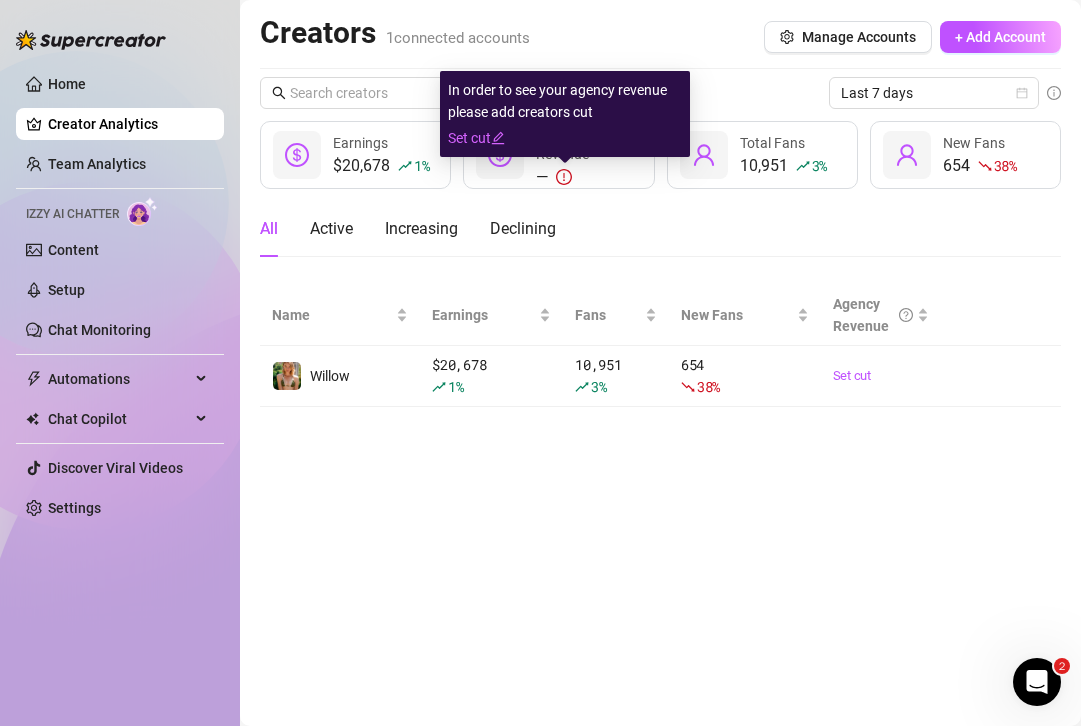 click 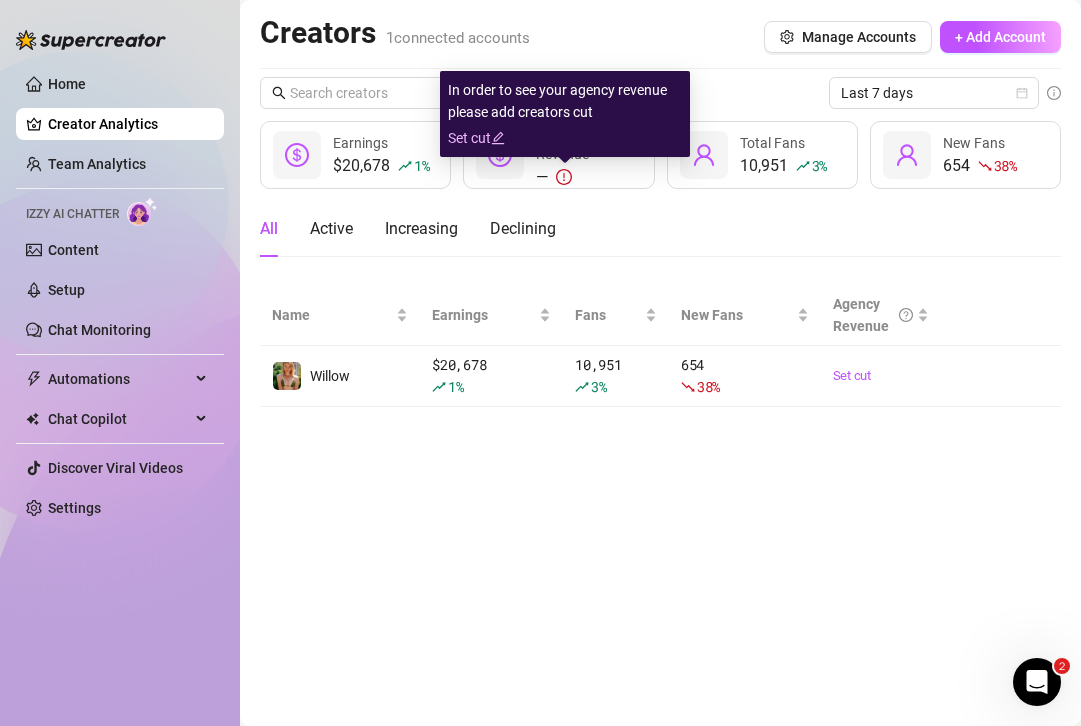 click on "Set cut" at bounding box center (565, 138) 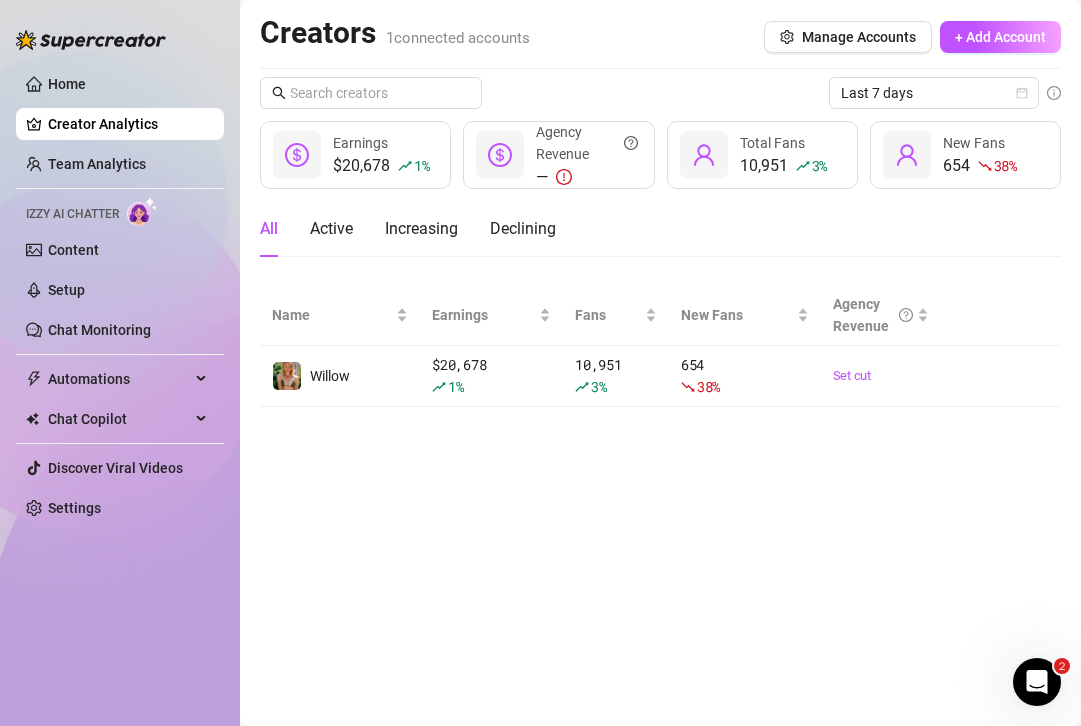click on "Last 7 days" at bounding box center (660, 93) 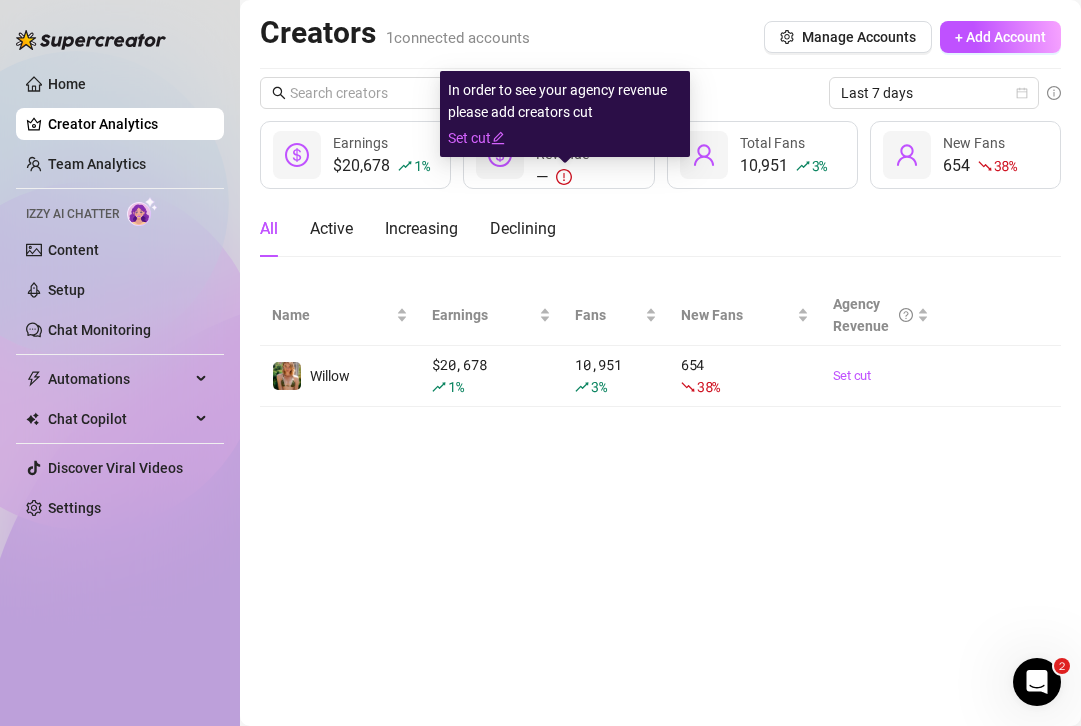click 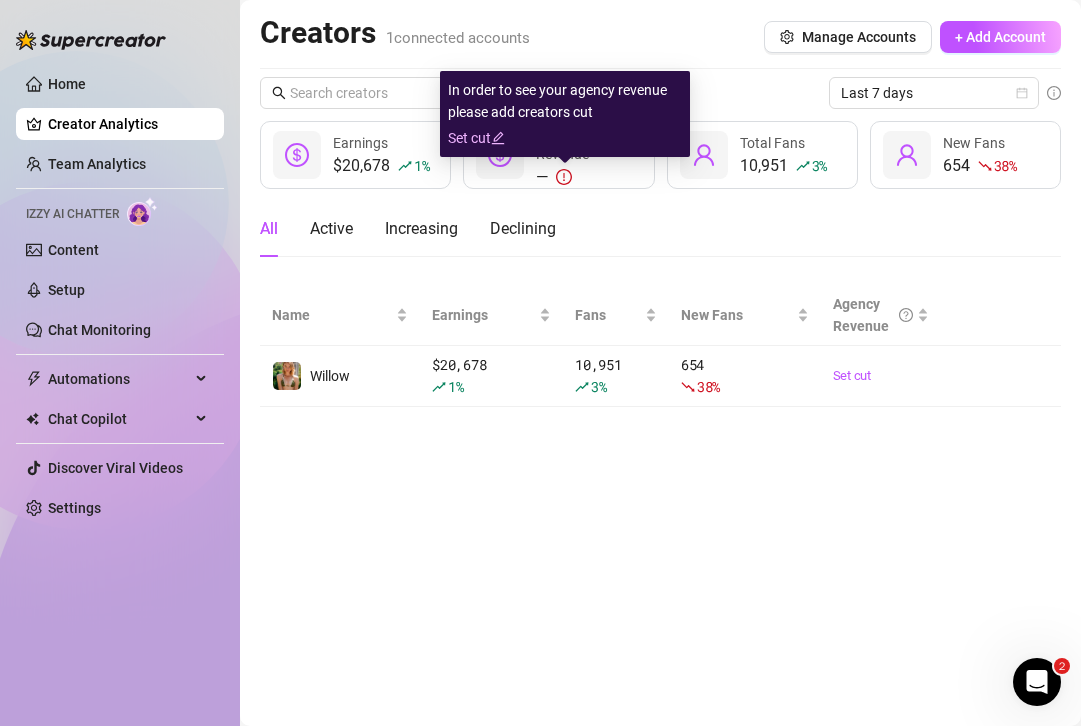click on "Set cut" at bounding box center [565, 138] 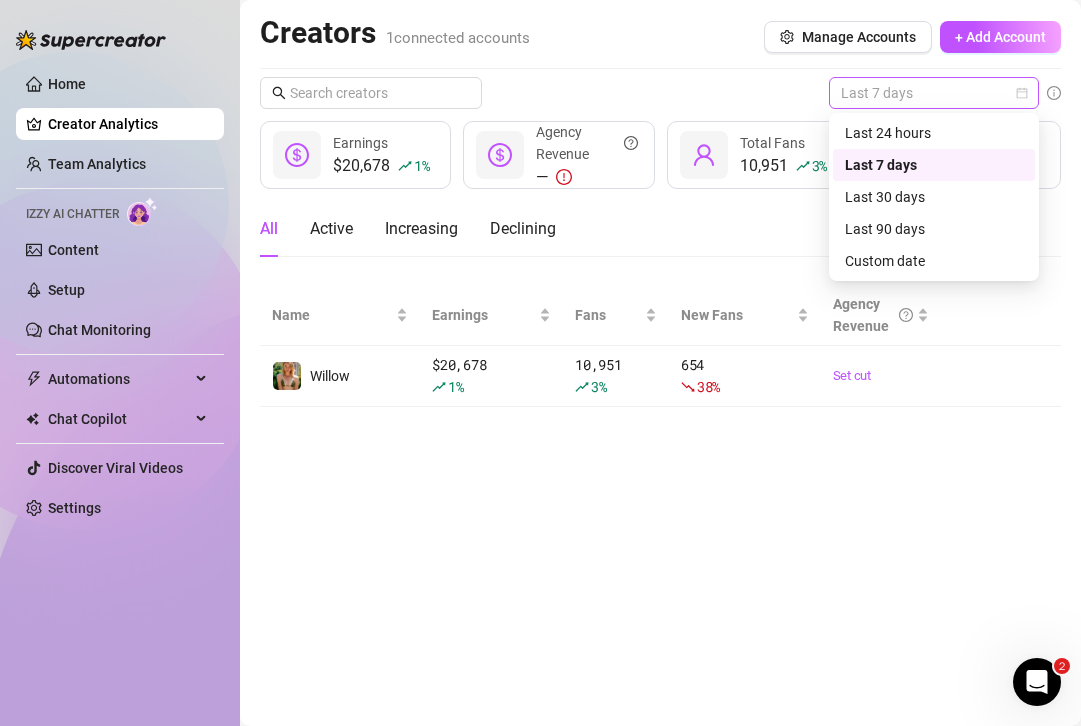 click on "Last 7 days" at bounding box center [934, 93] 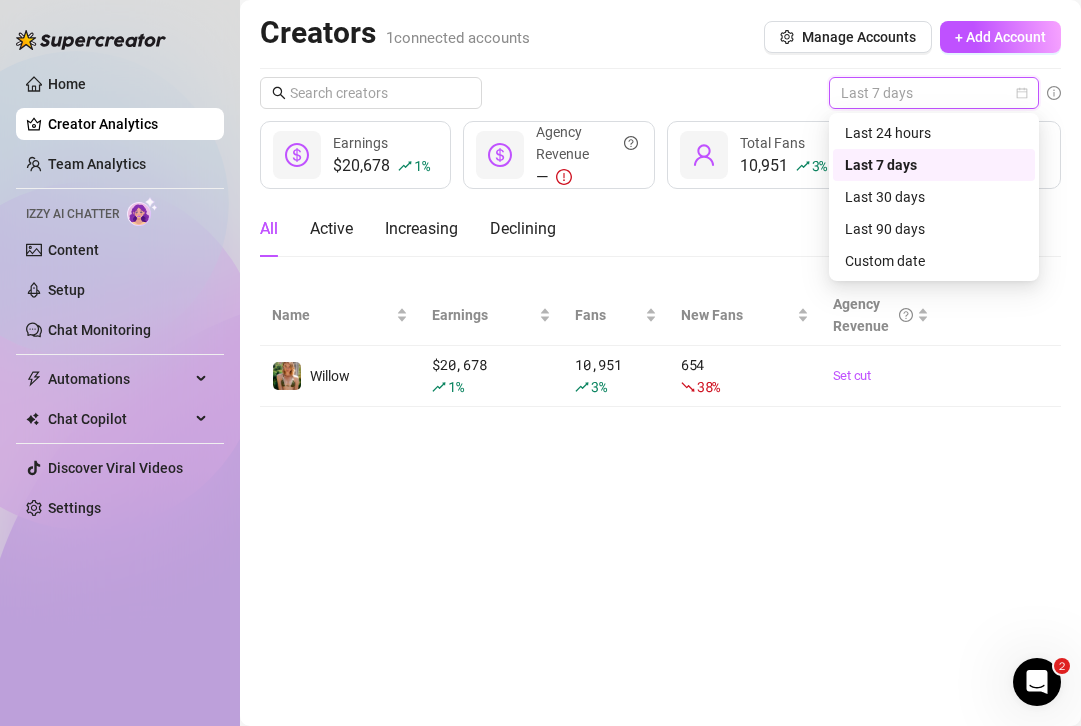 click on "Last 7 days" at bounding box center (934, 165) 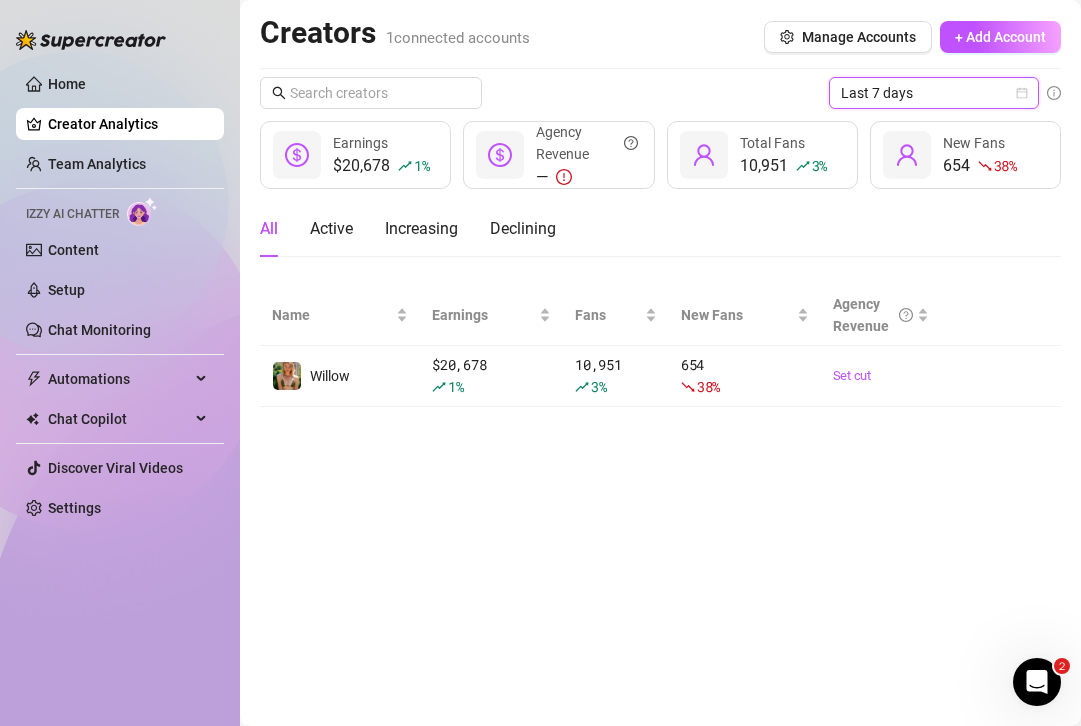 click 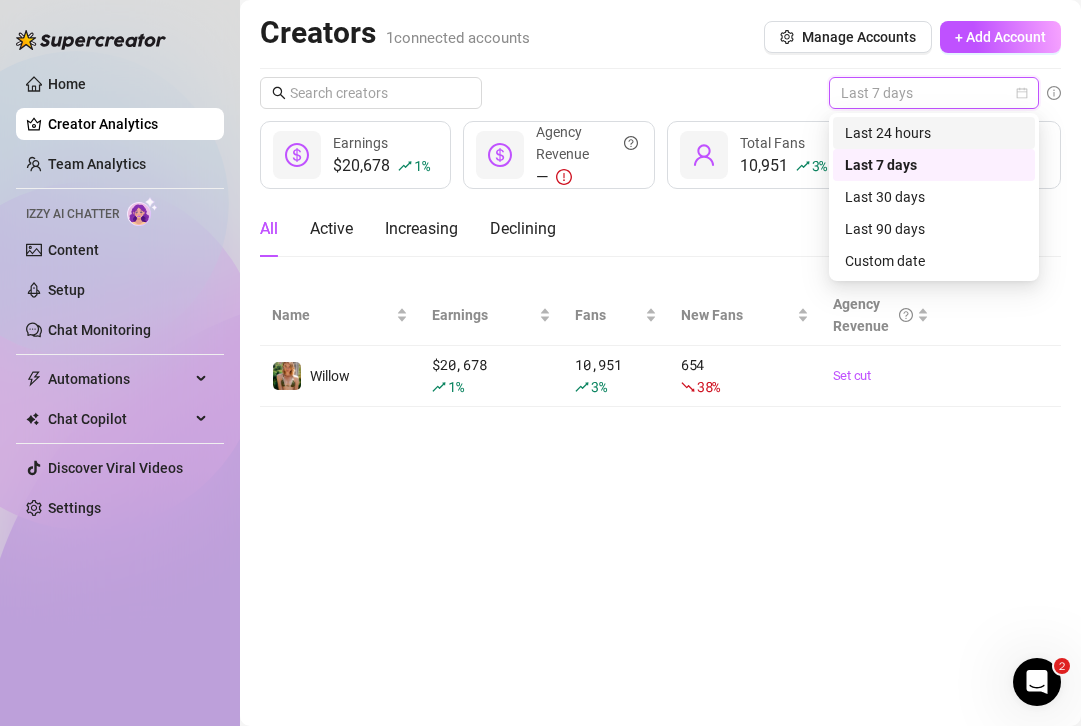 click on "Last 7 days" at bounding box center [660, 93] 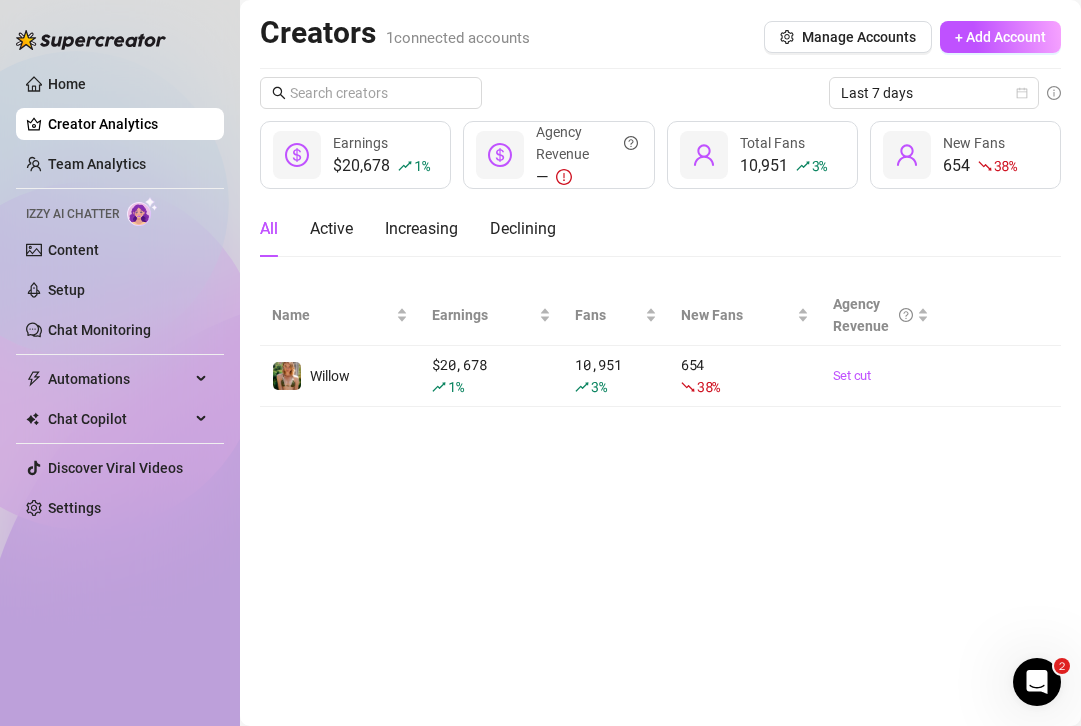 click on "—" at bounding box center (586, 177) 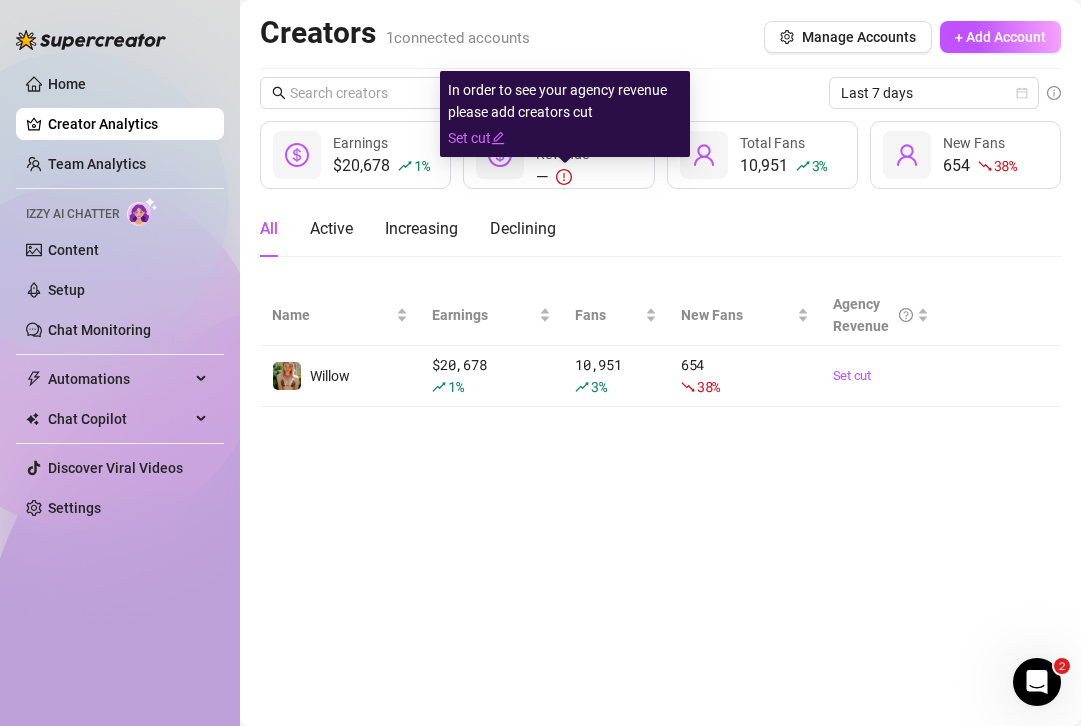 click 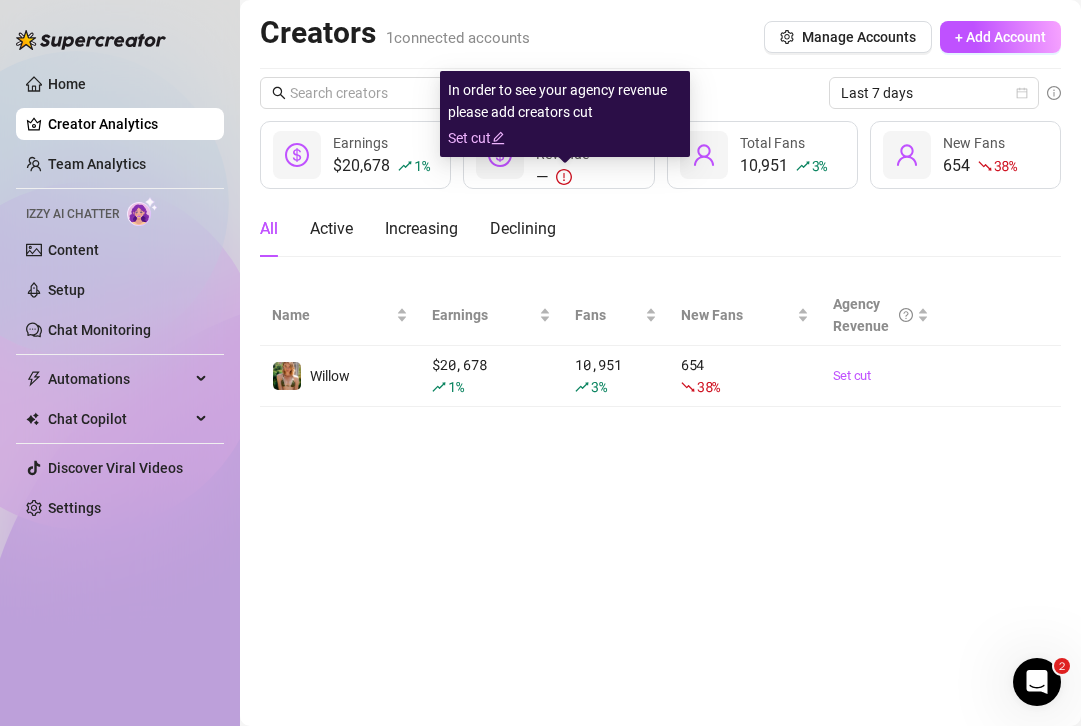 click on "Set cut" at bounding box center [565, 138] 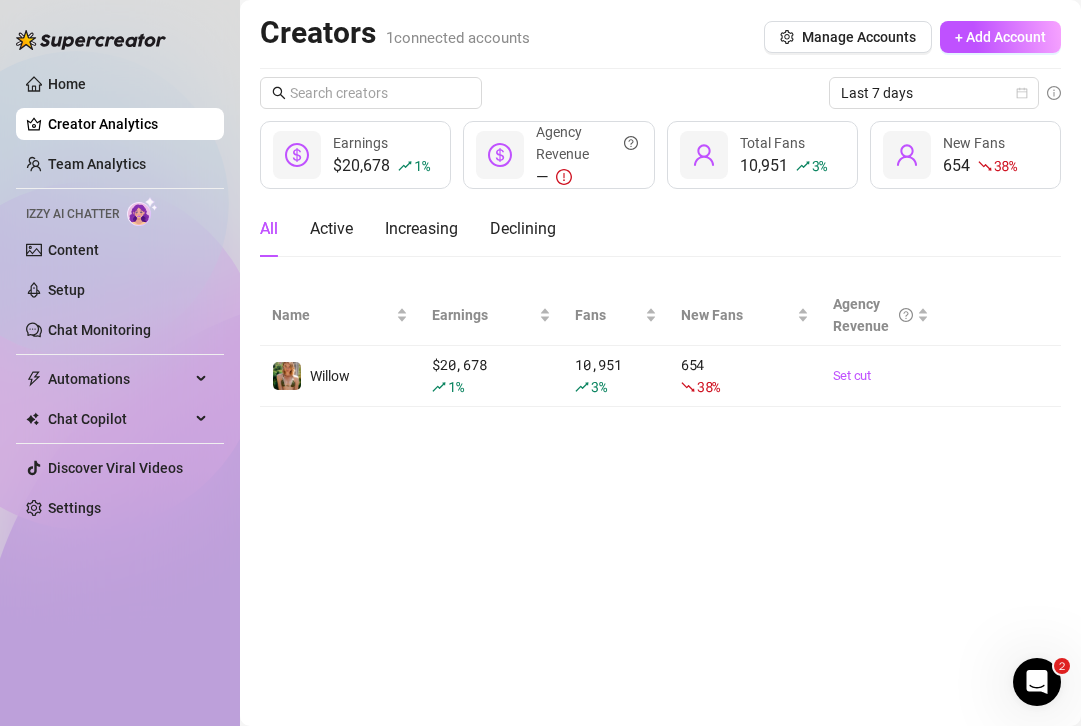 click on "Last 7 days" at bounding box center (660, 93) 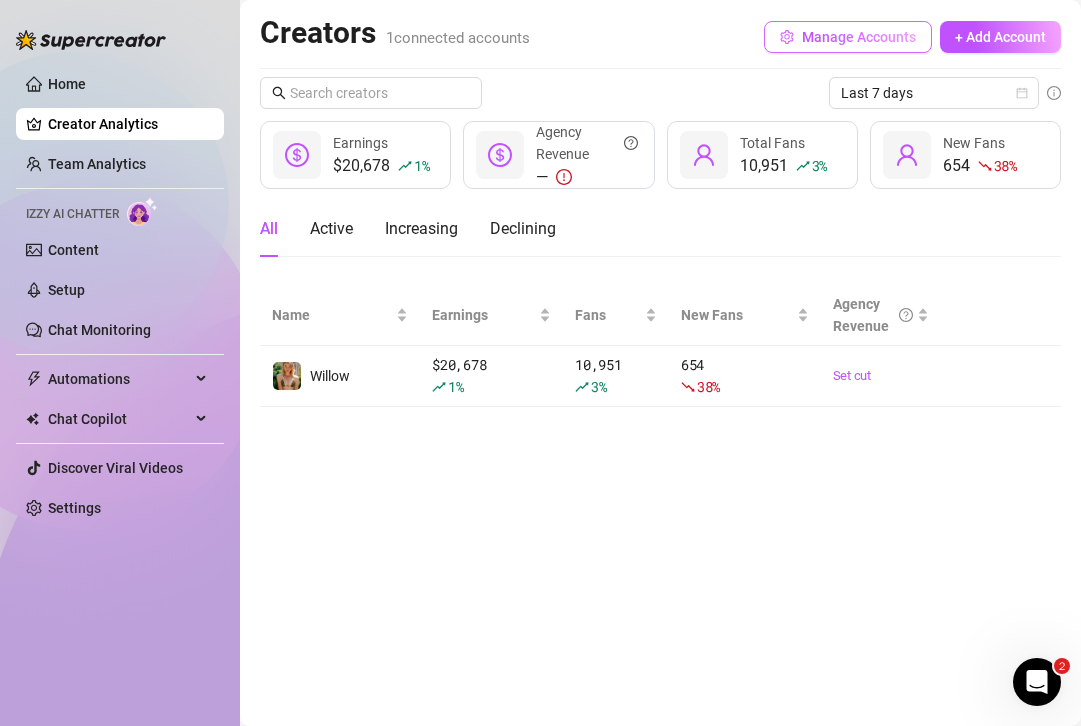 click on "Manage Accounts" at bounding box center [859, 37] 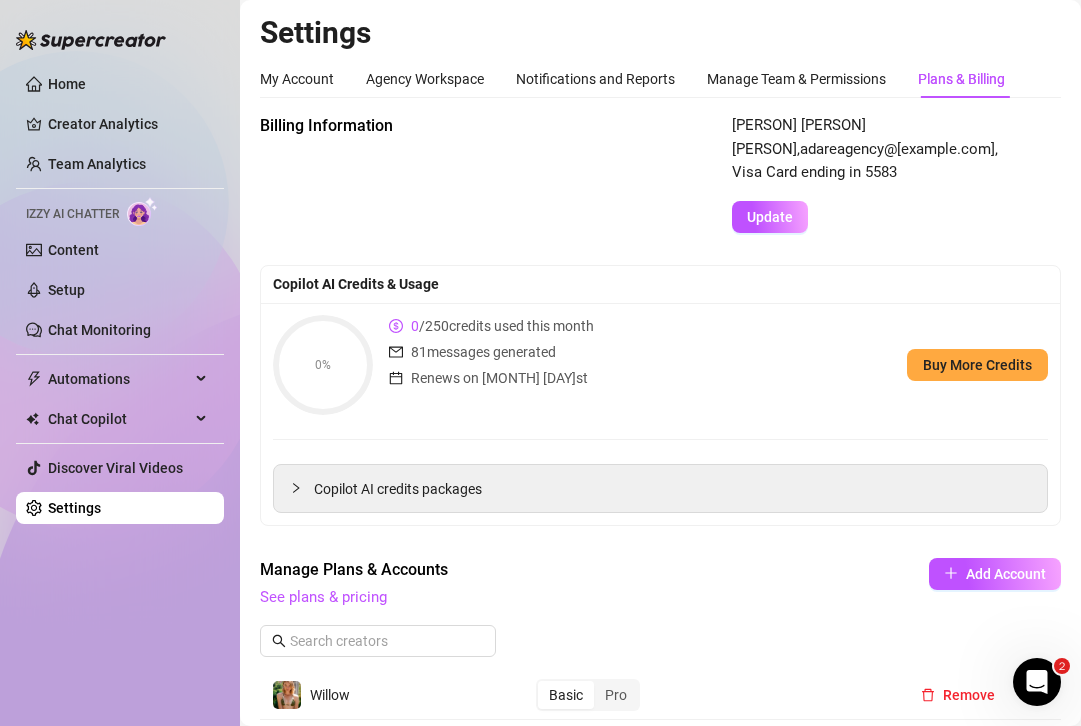 click on "Settings" at bounding box center [660, 33] 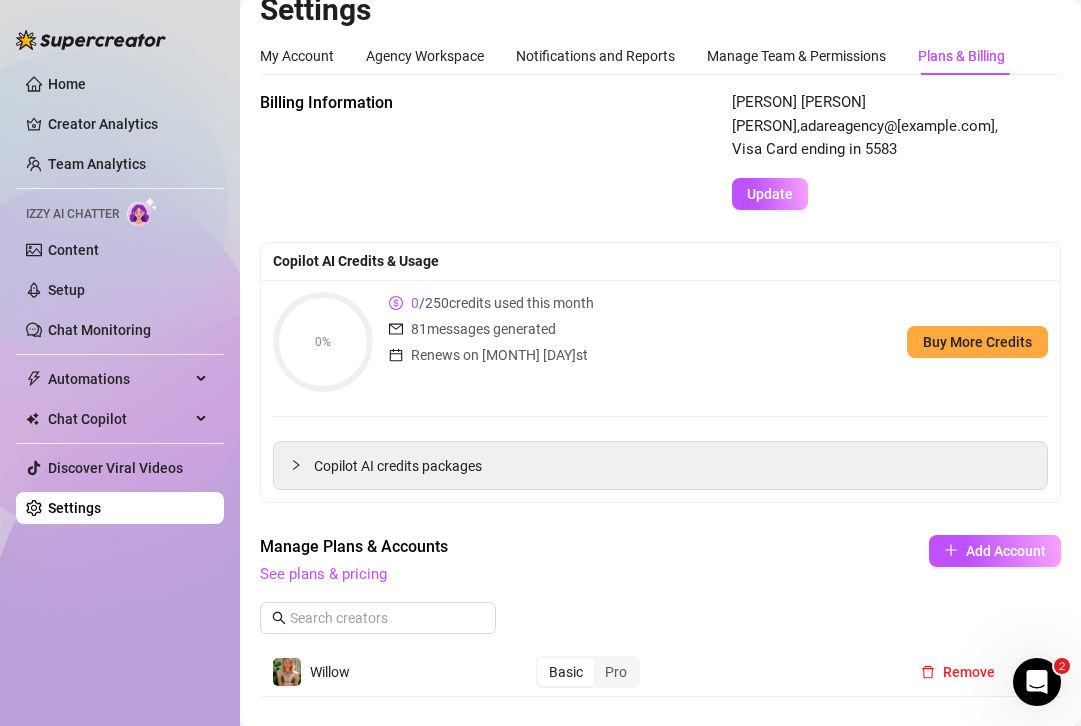 scroll, scrollTop: 0, scrollLeft: 0, axis: both 